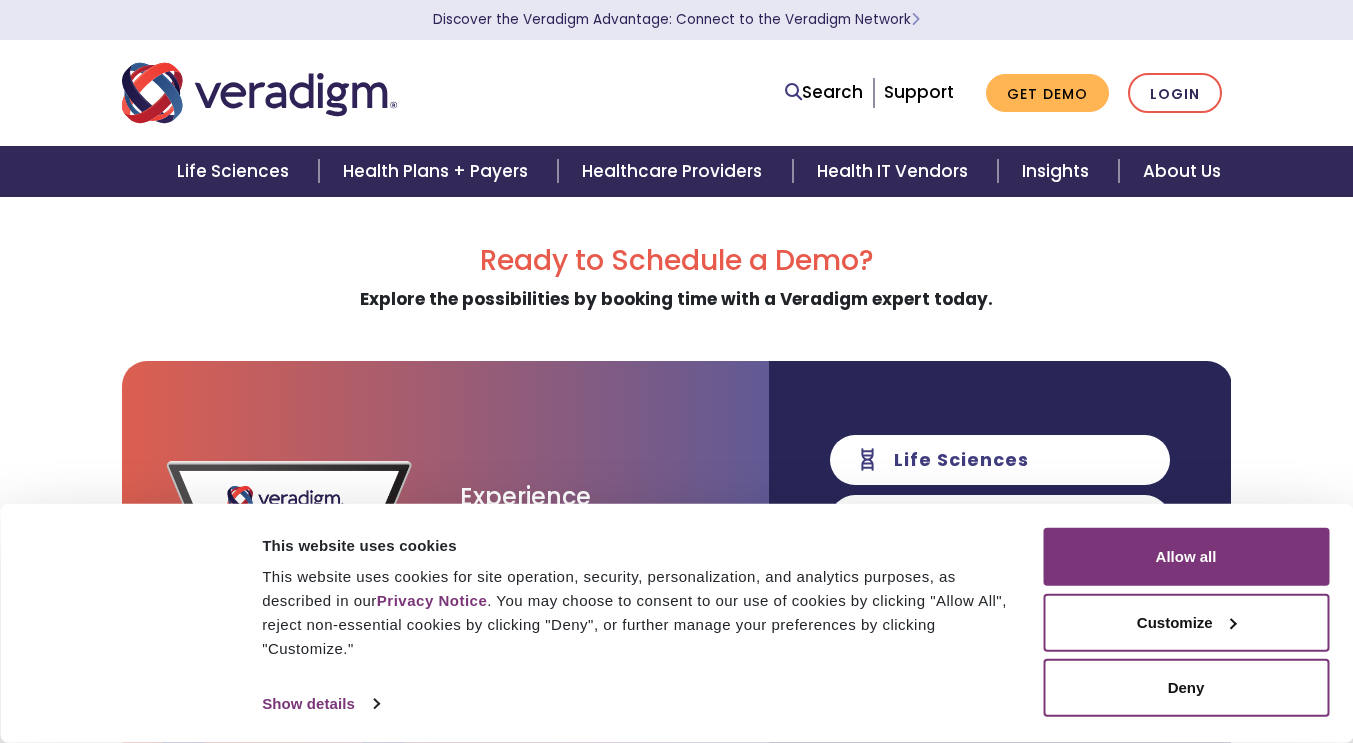 scroll, scrollTop: 0, scrollLeft: 0, axis: both 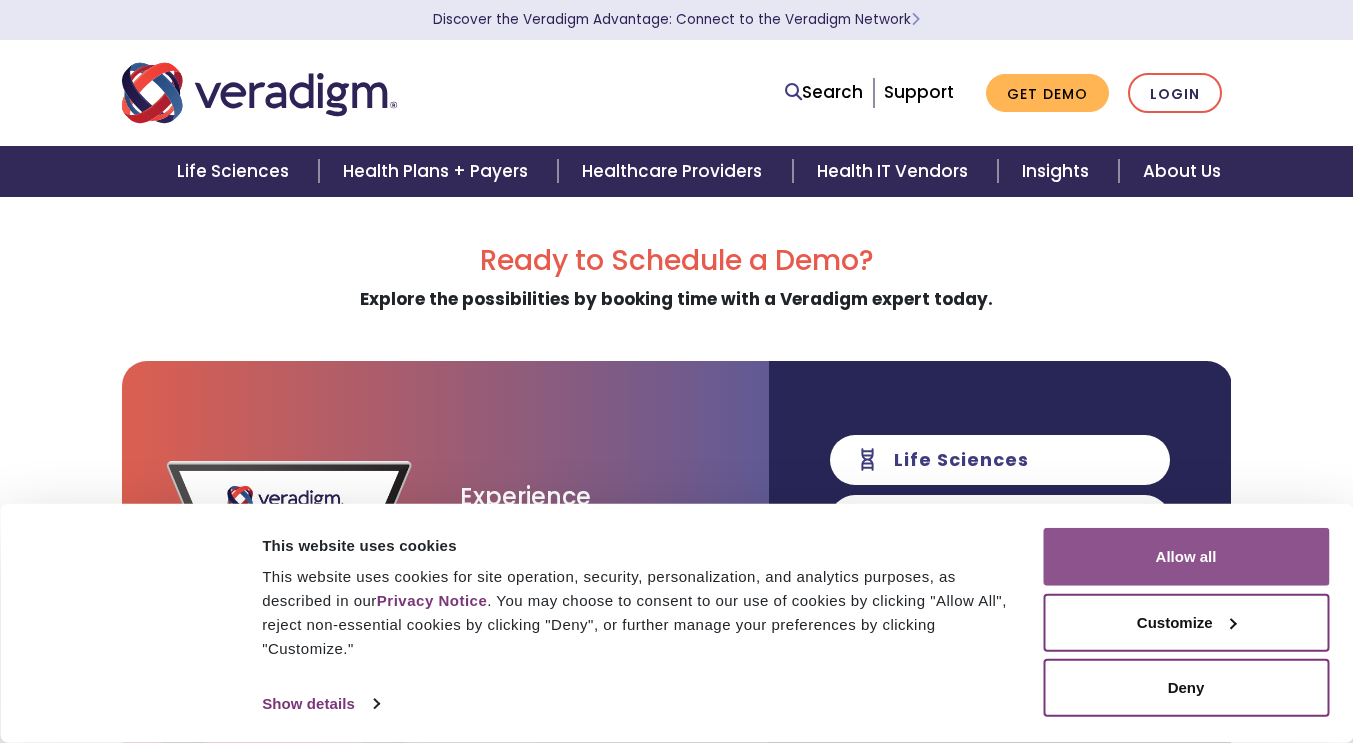 click on "Allow all" at bounding box center (1186, 557) 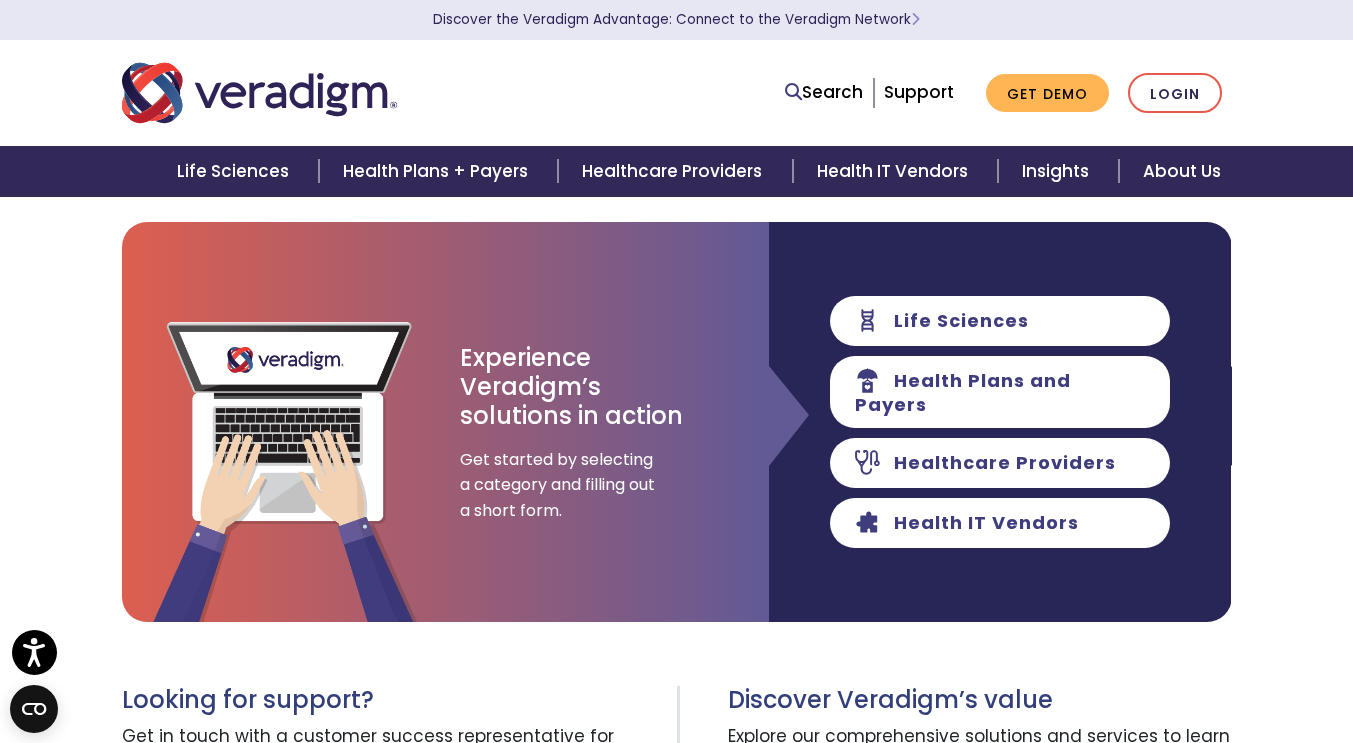scroll, scrollTop: 0, scrollLeft: 0, axis: both 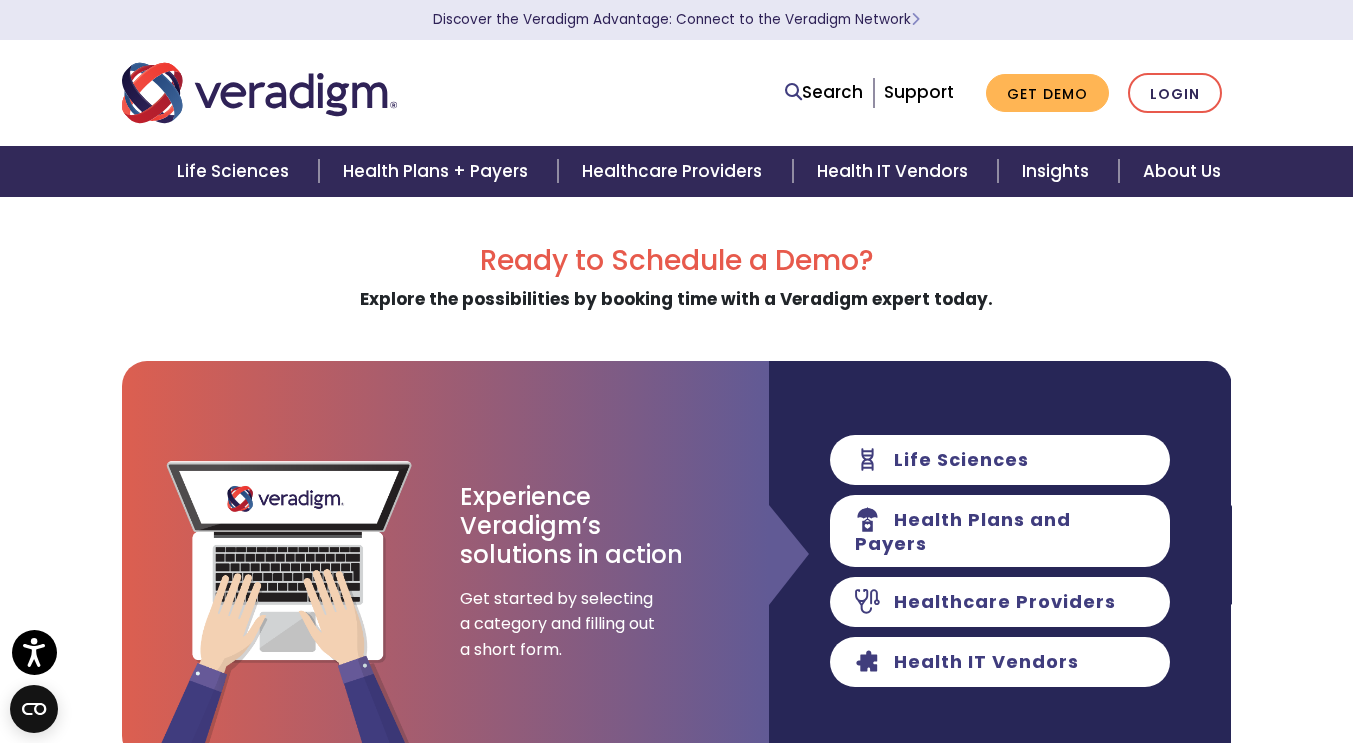 click at bounding box center [259, 93] 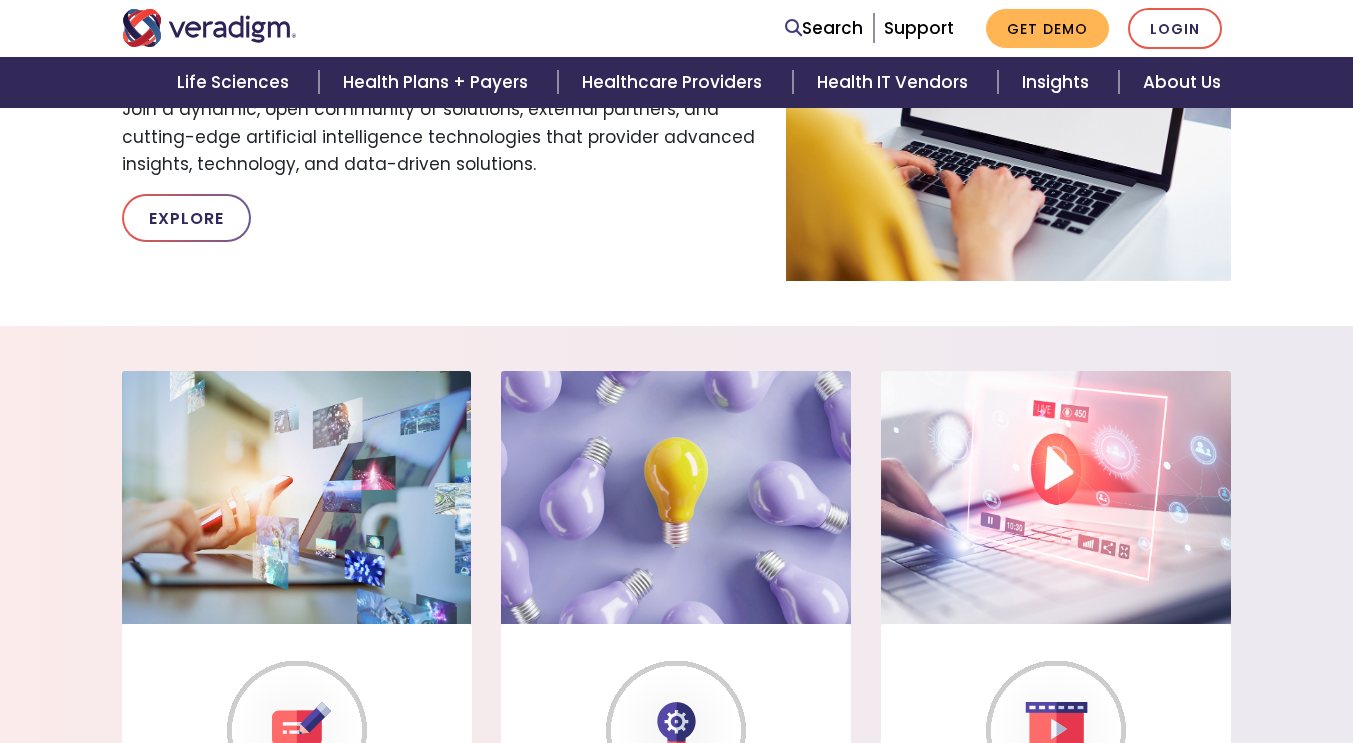 scroll, scrollTop: 2147, scrollLeft: 0, axis: vertical 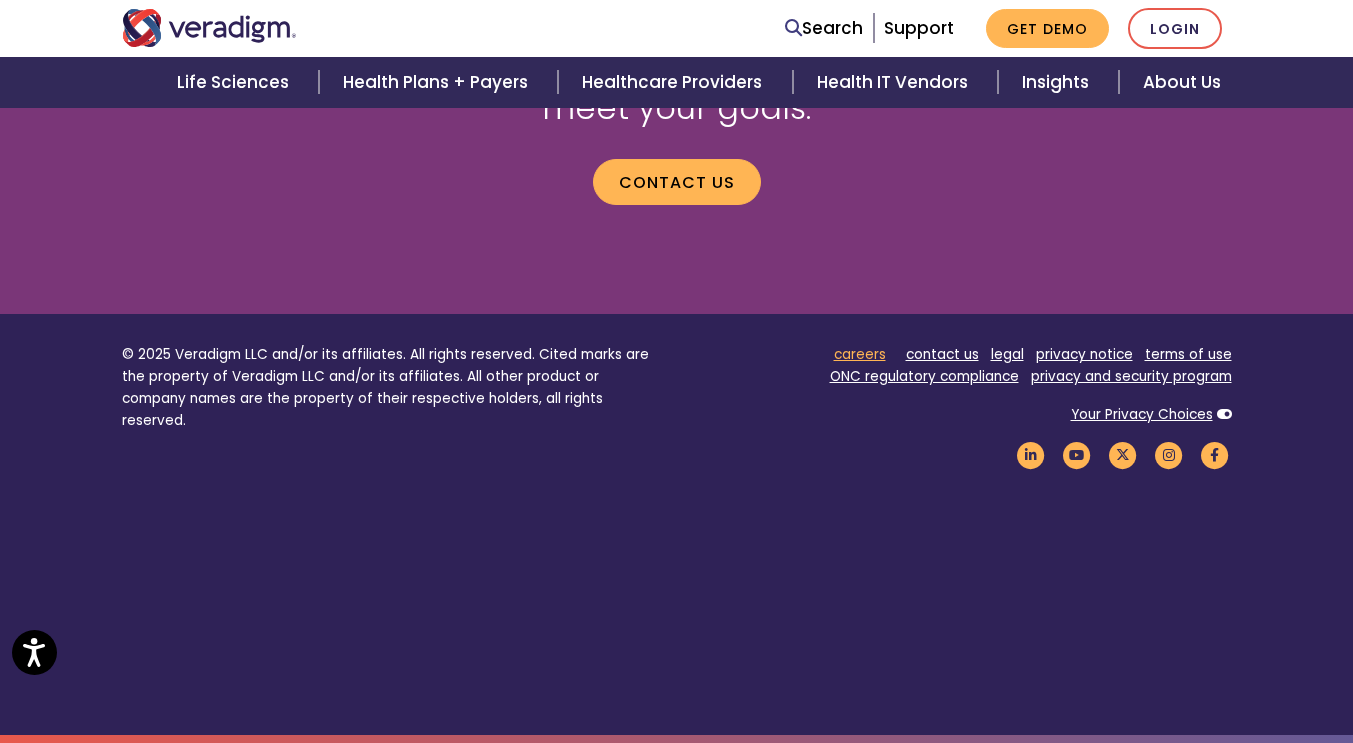 click on "careers" at bounding box center (860, 354) 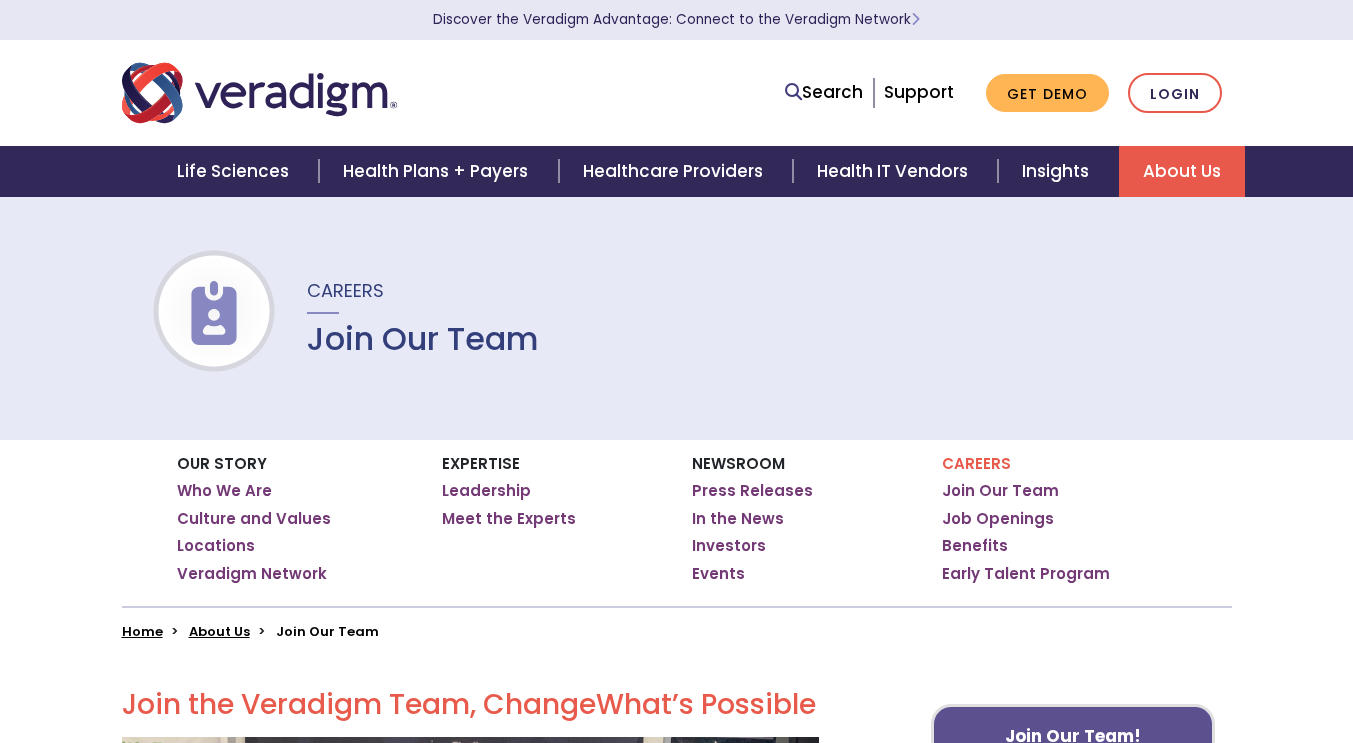 scroll, scrollTop: 0, scrollLeft: 0, axis: both 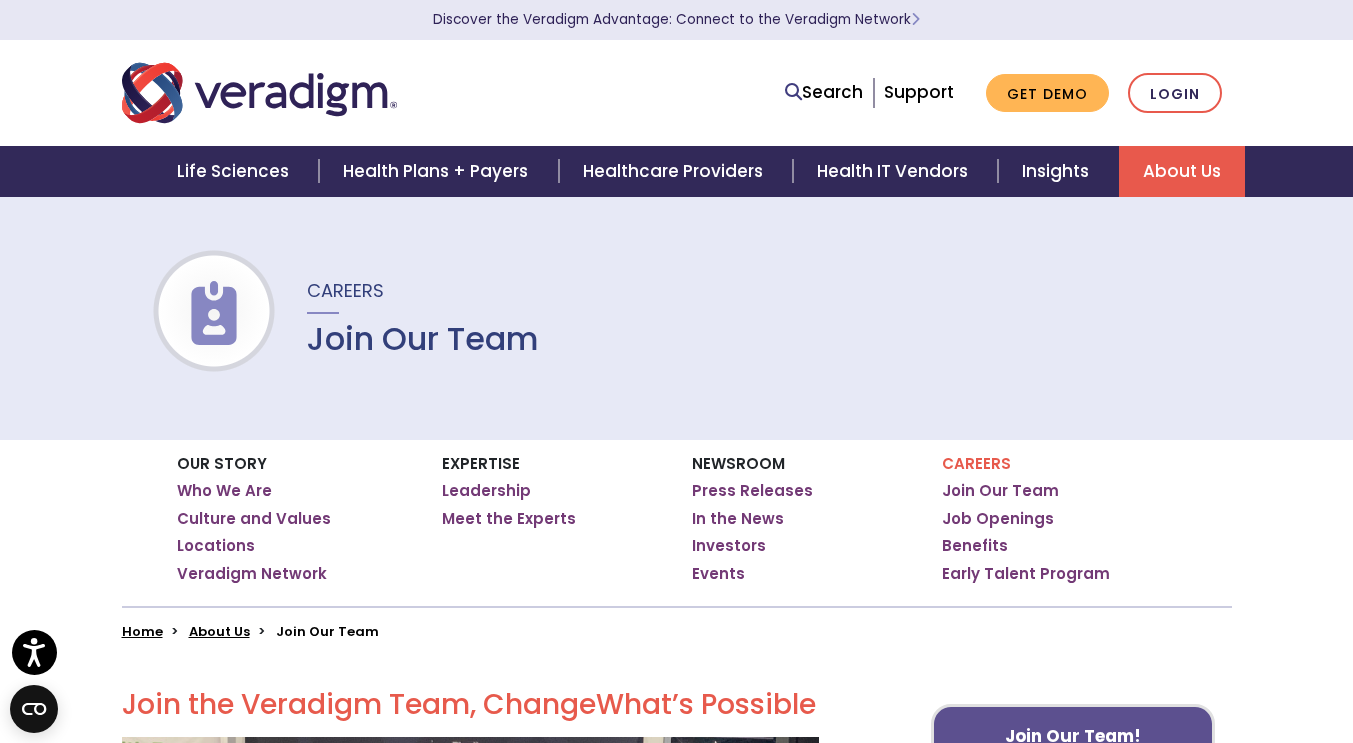 click on "Careers" at bounding box center (1059, 464) 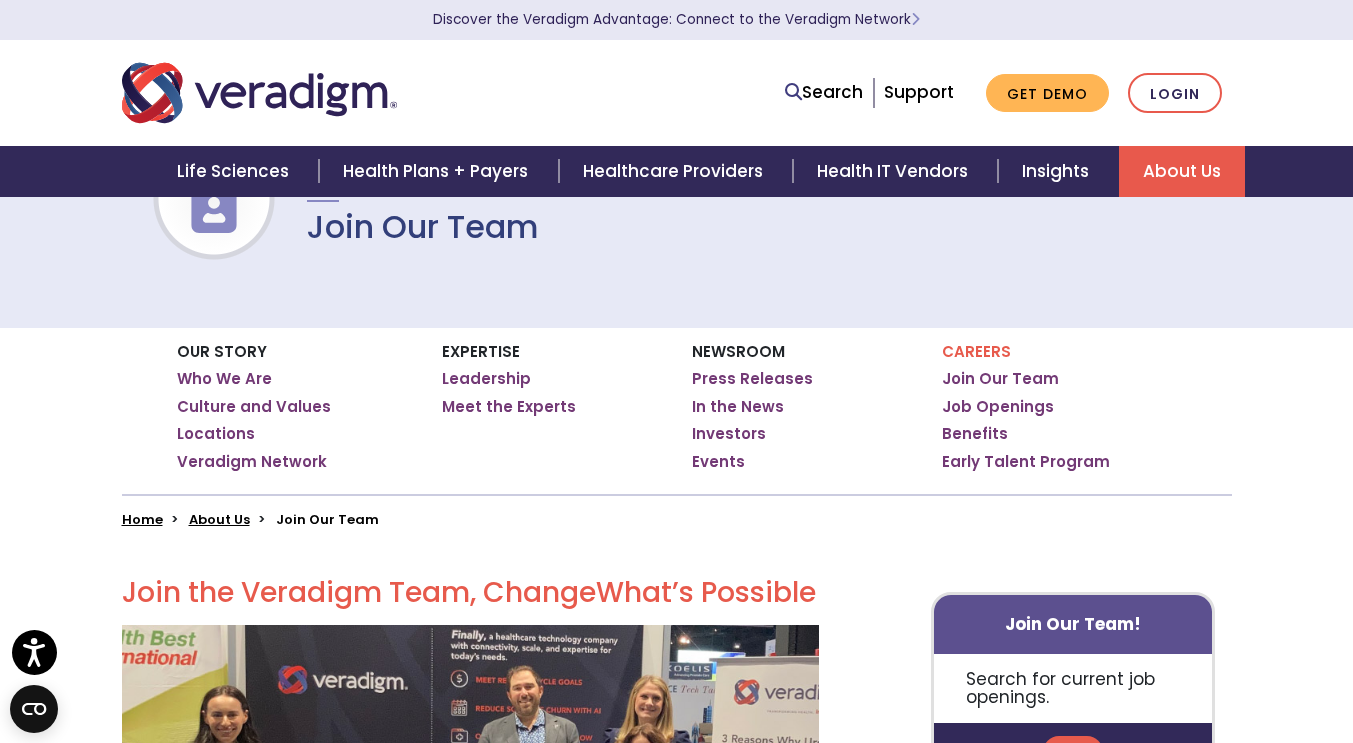 scroll, scrollTop: 157, scrollLeft: 0, axis: vertical 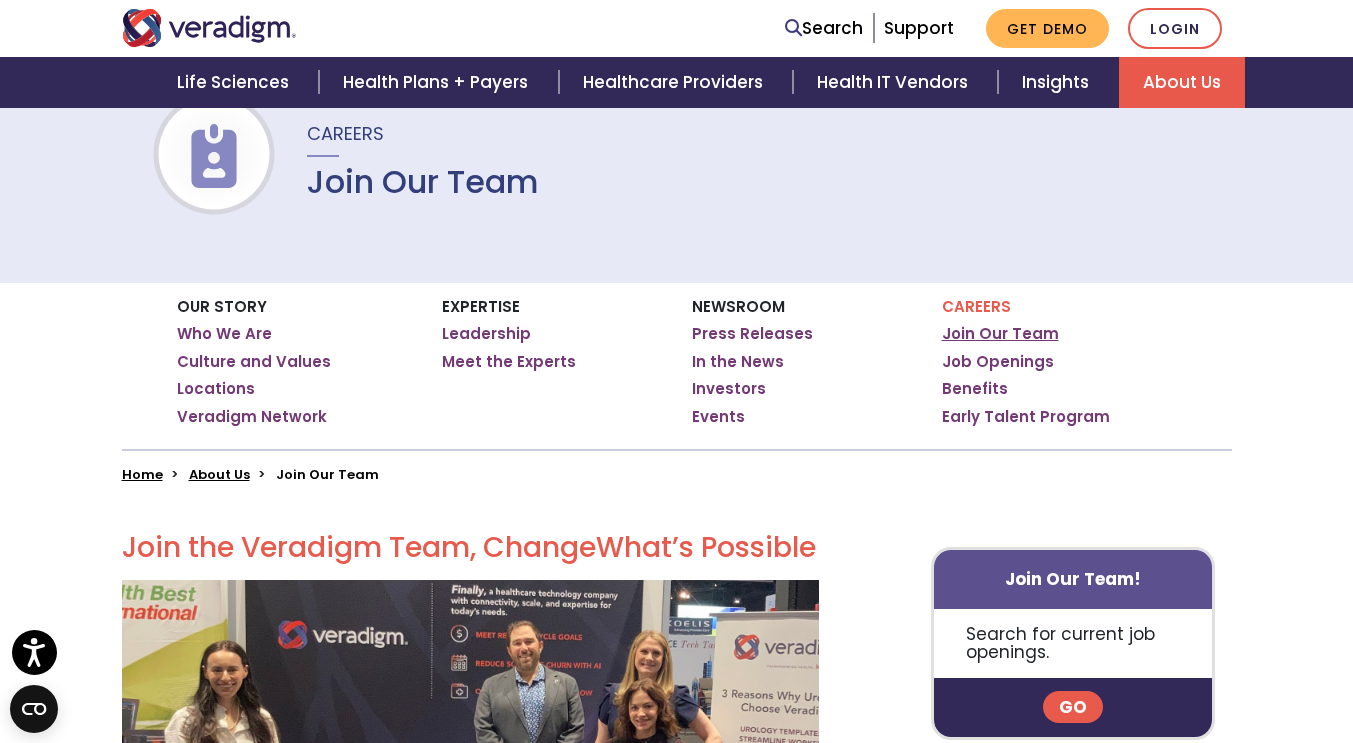 click on "Join Our Team" at bounding box center [1000, 334] 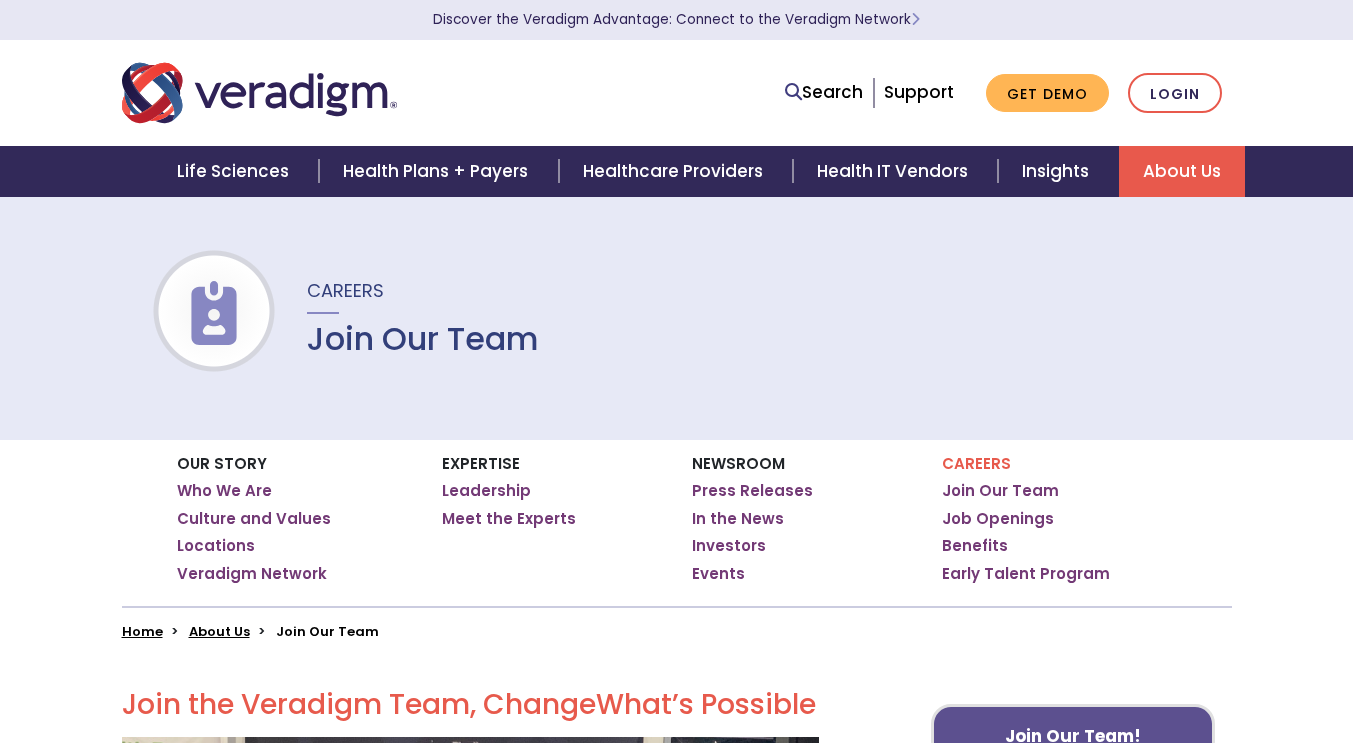 scroll, scrollTop: 0, scrollLeft: 0, axis: both 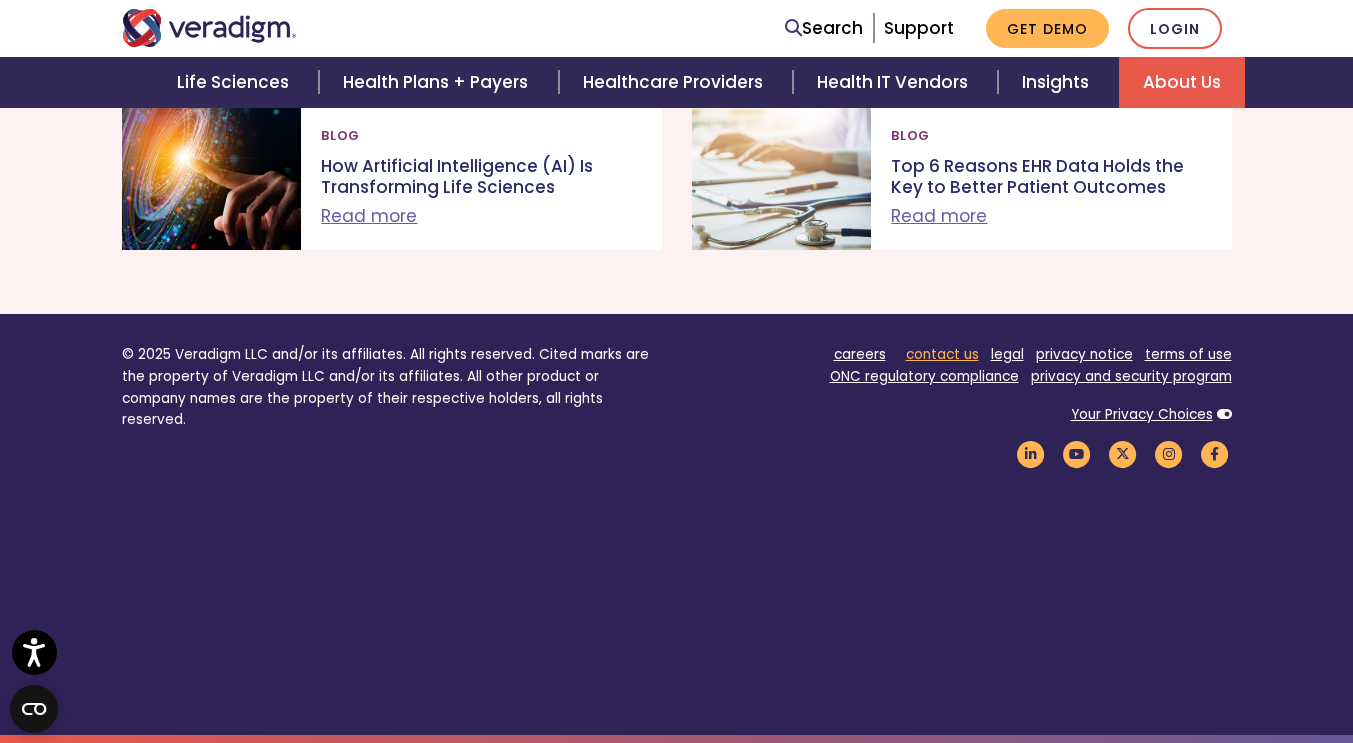 click on "contact us" at bounding box center [942, 354] 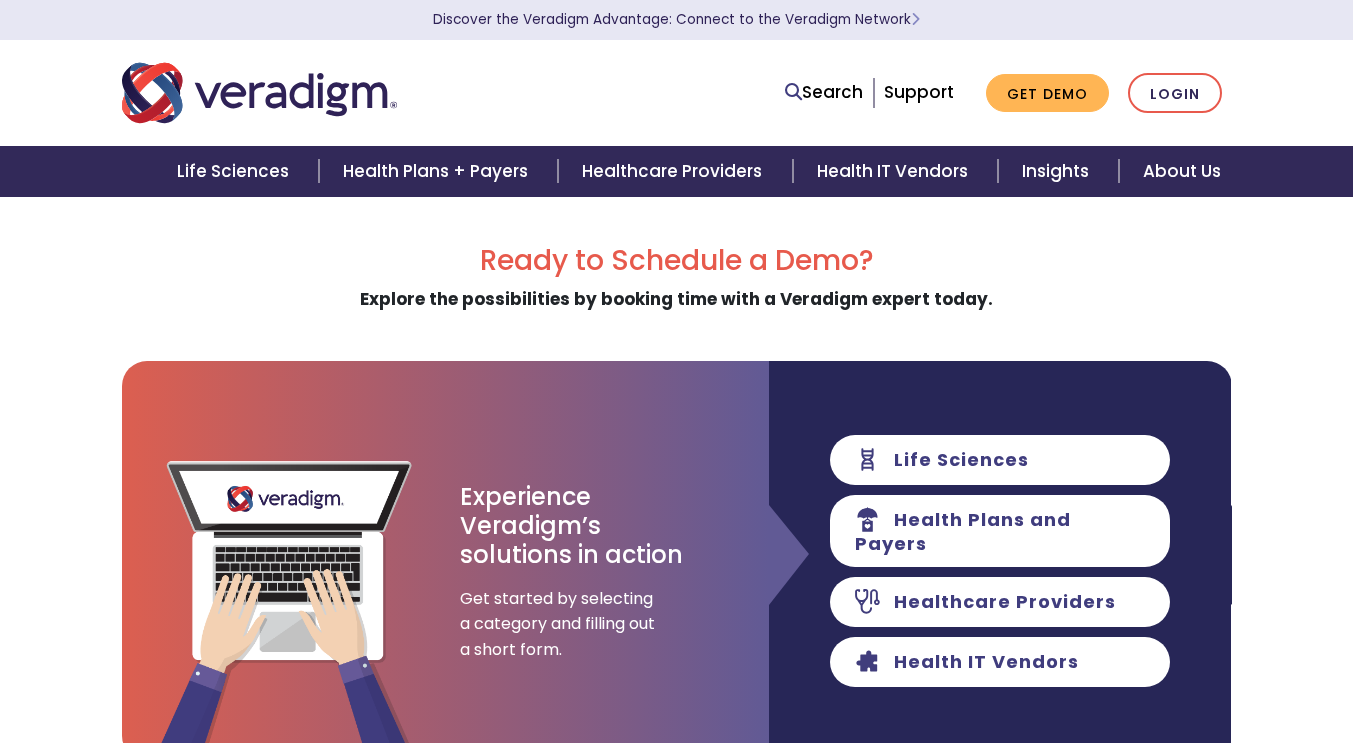 scroll, scrollTop: 0, scrollLeft: 0, axis: both 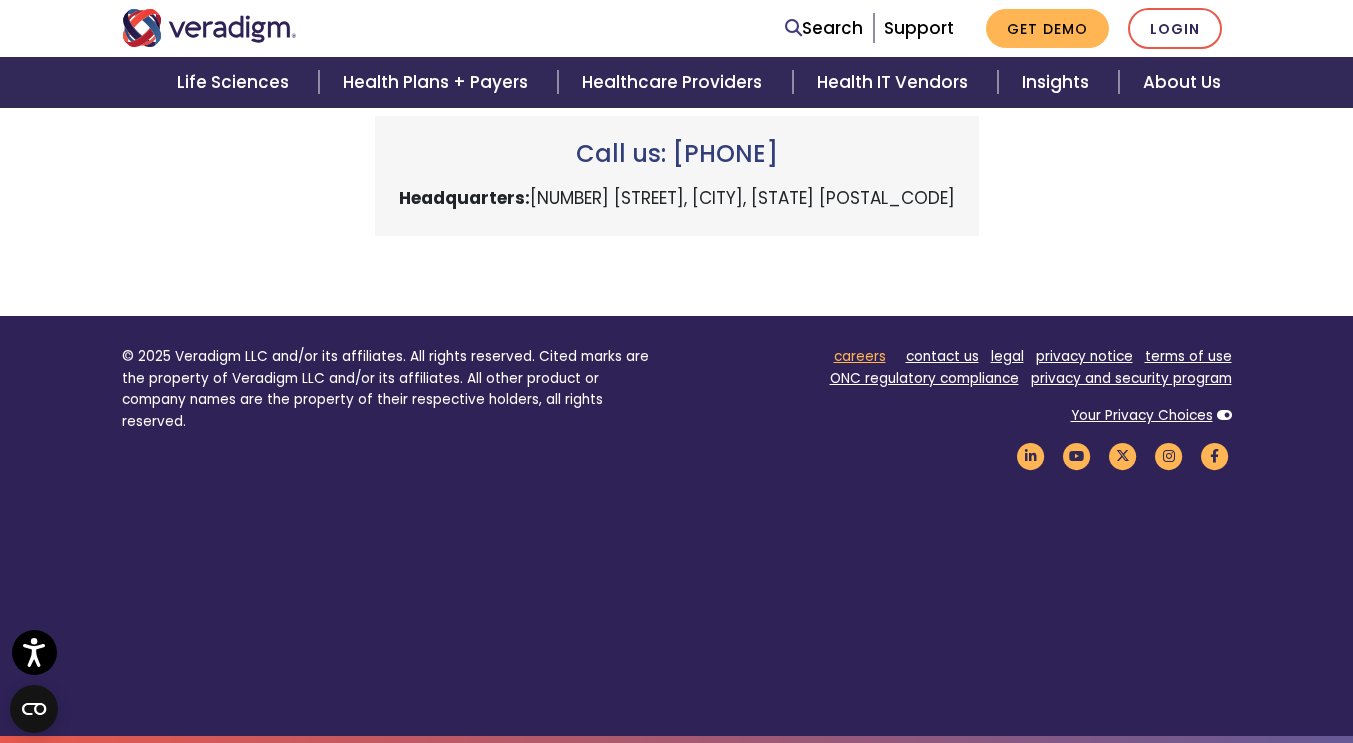 click on "careers" at bounding box center (860, 356) 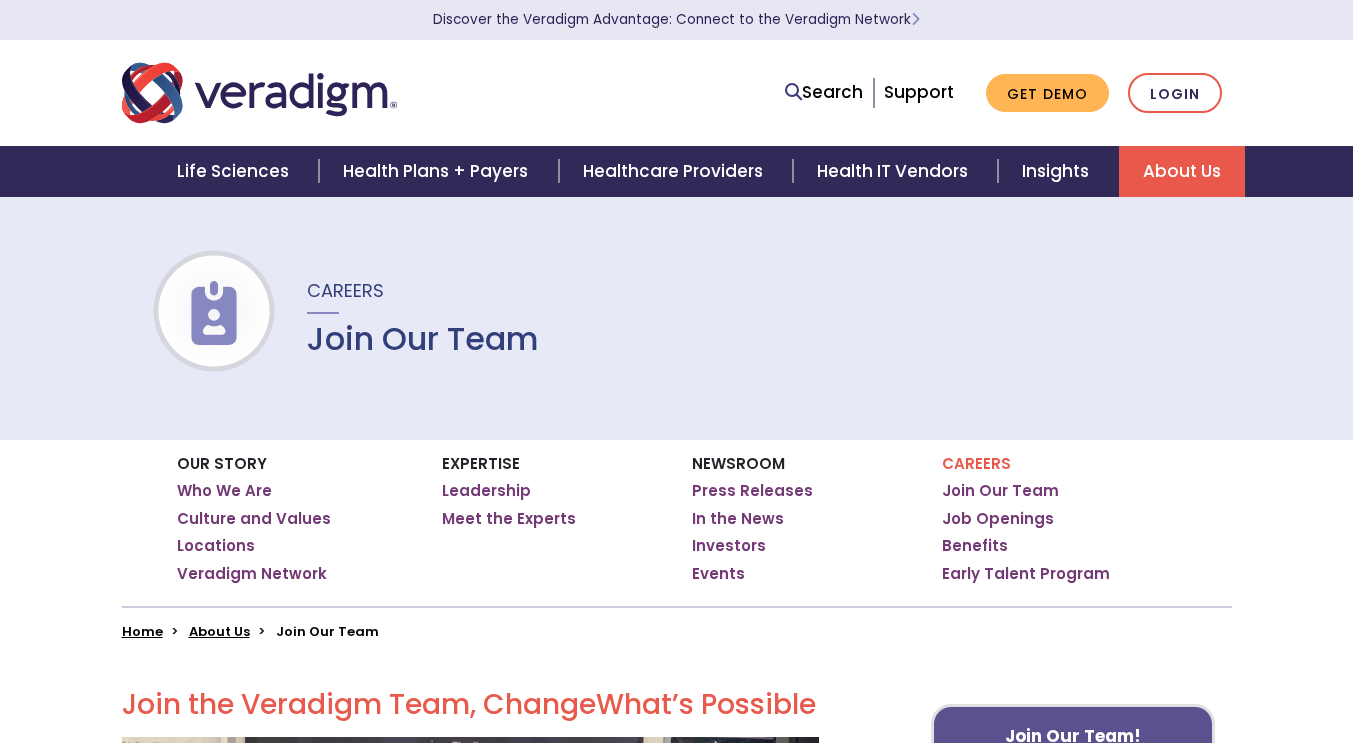 scroll, scrollTop: 0, scrollLeft: 0, axis: both 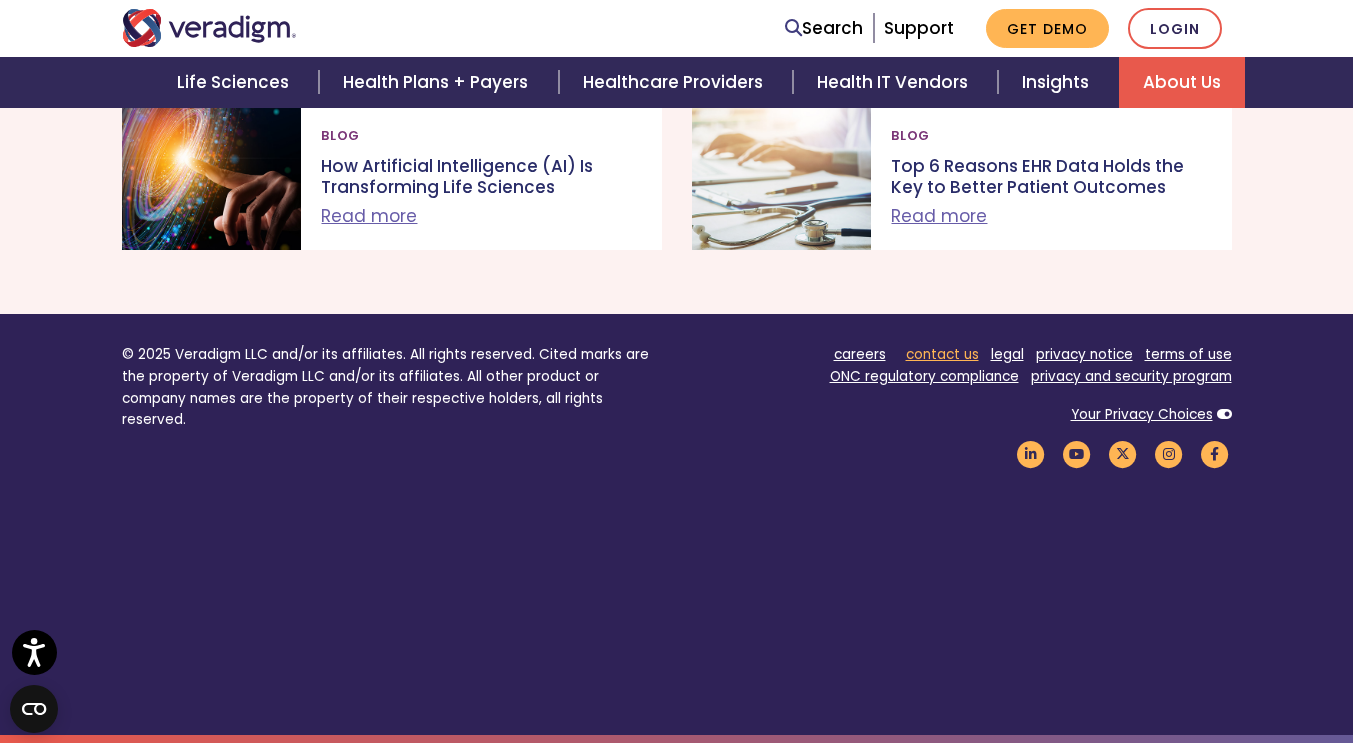 click on "contact us" at bounding box center [942, 354] 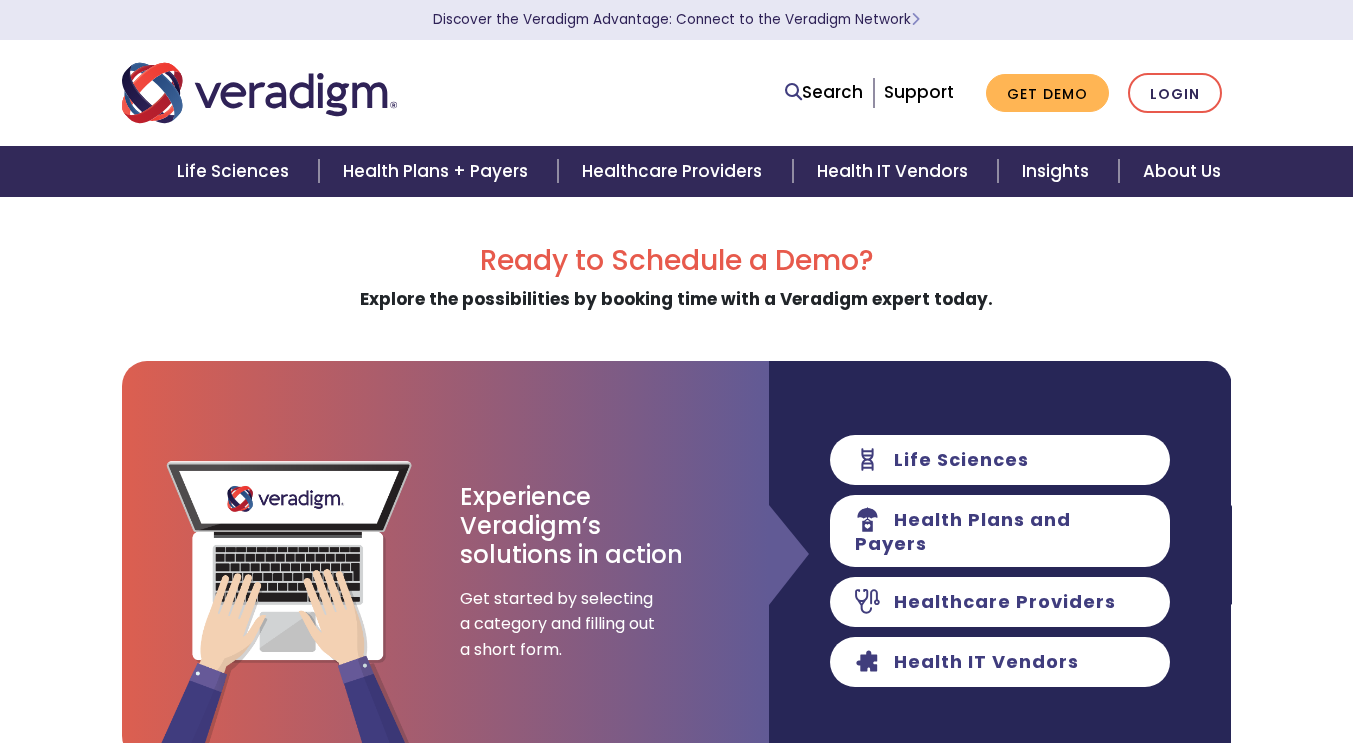scroll, scrollTop: 0, scrollLeft: 0, axis: both 